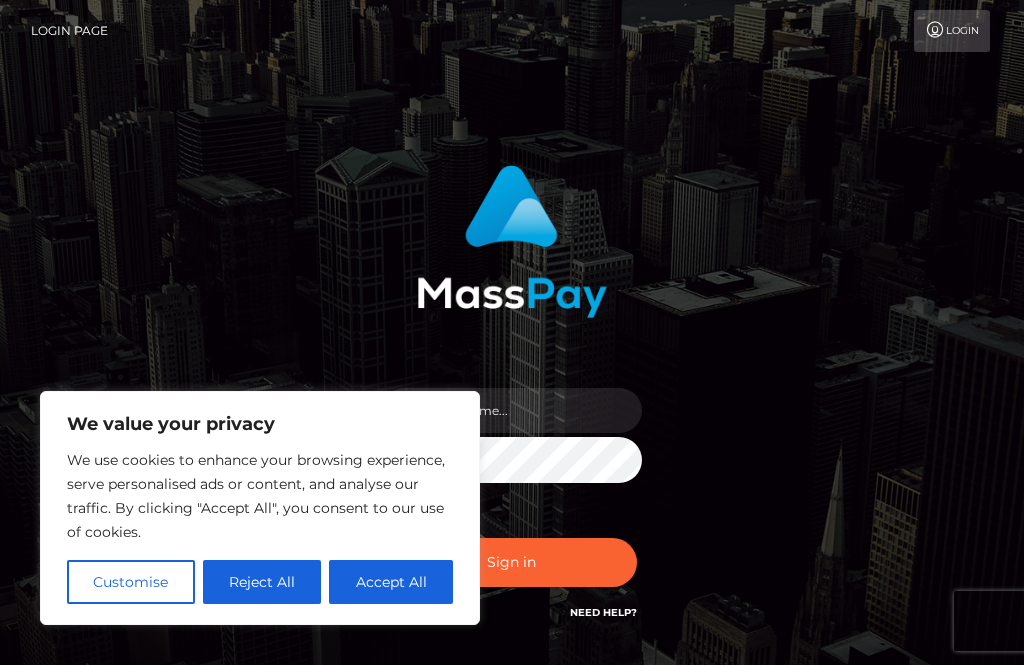 click on "Accept All" at bounding box center (391, 582) 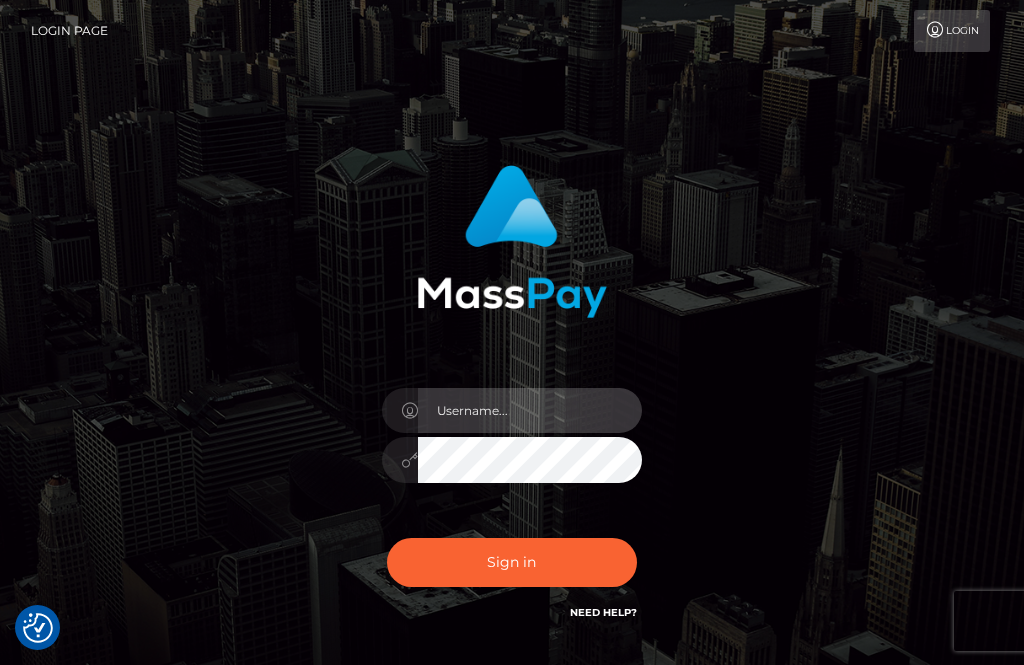 click at bounding box center (530, 410) 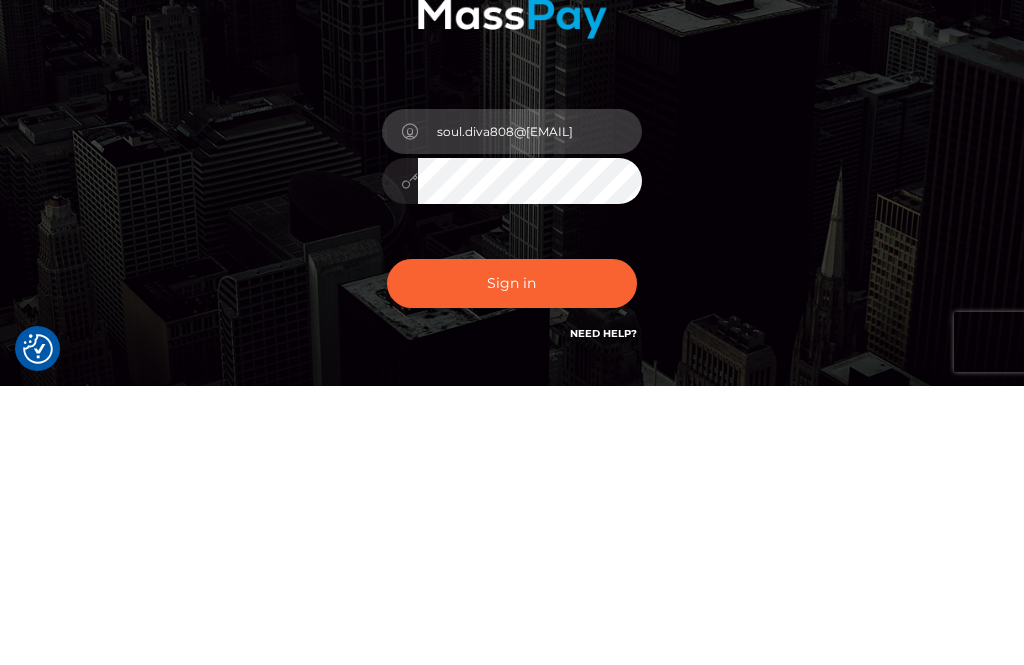 type on "soul.diva808@[EXAMPLE.COM]" 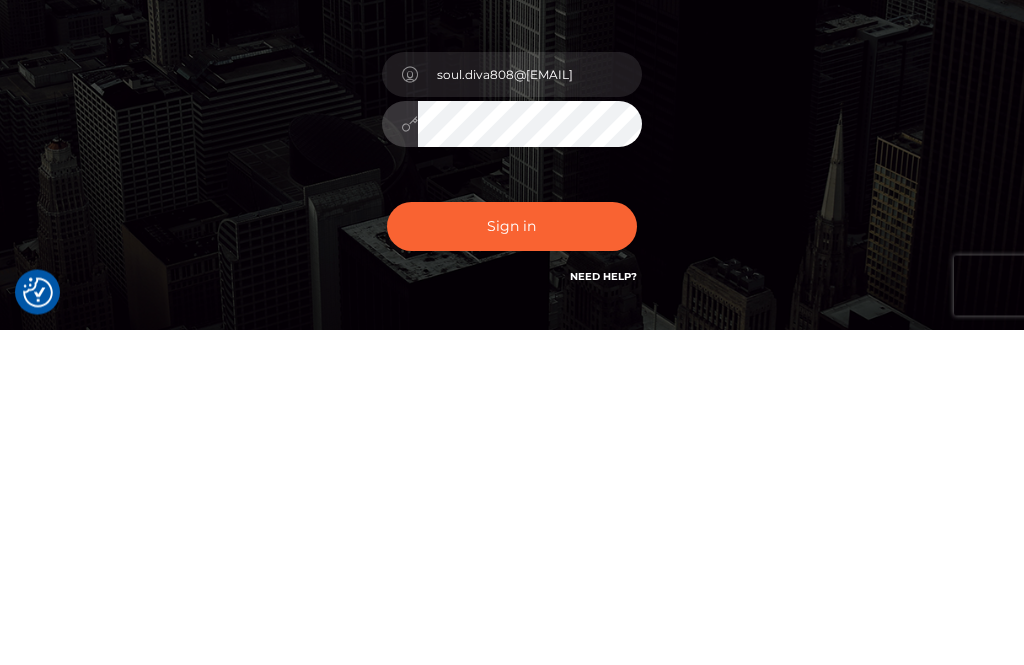 click on "Sign in" at bounding box center (512, 562) 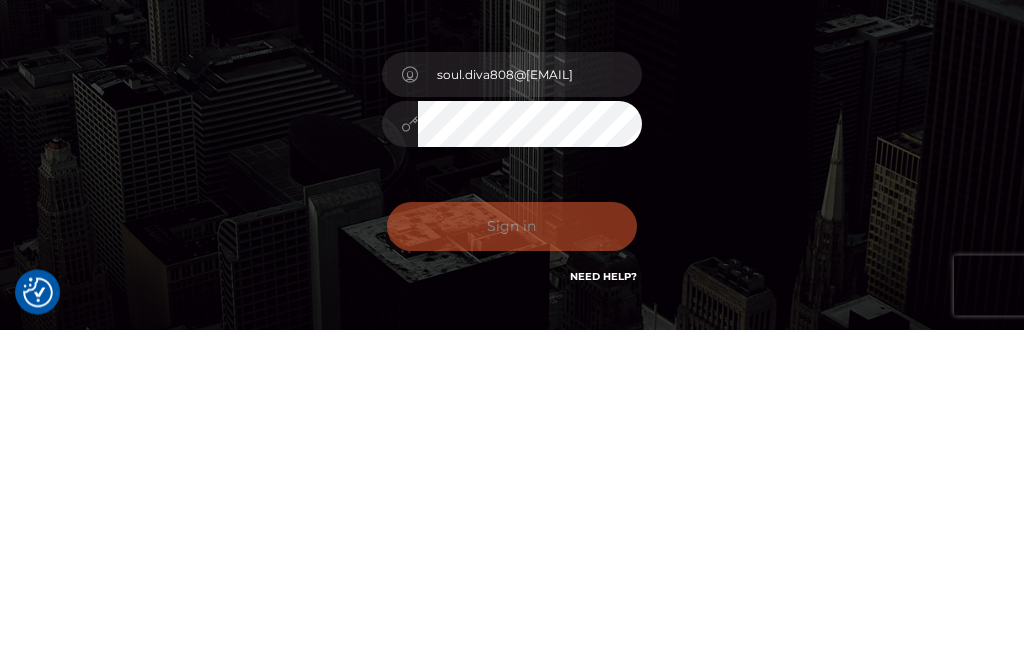 scroll, scrollTop: 142, scrollLeft: 0, axis: vertical 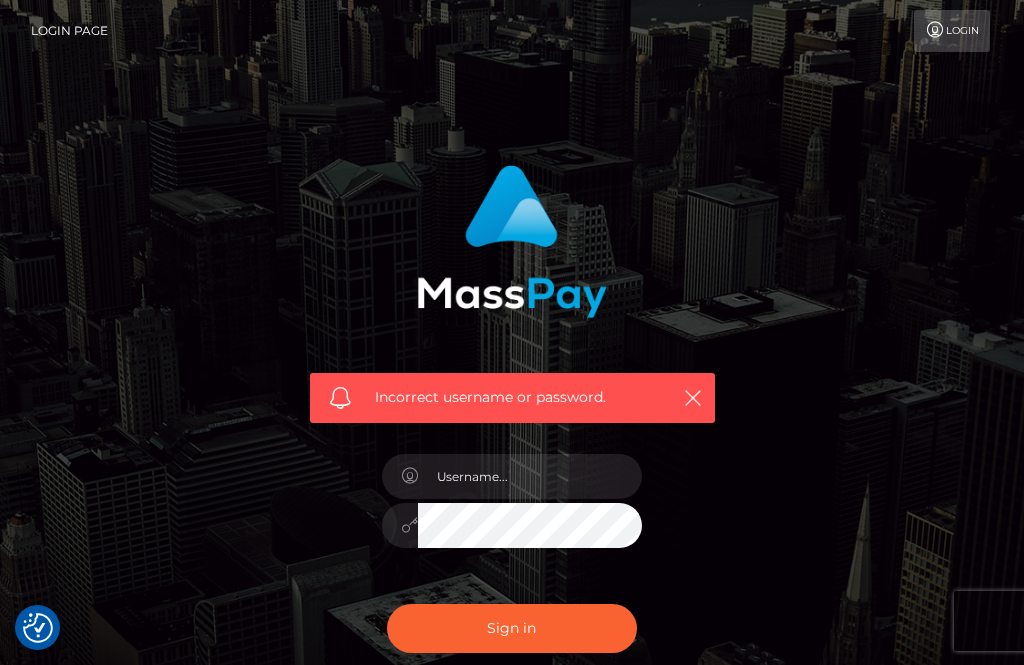 checkbox on "true" 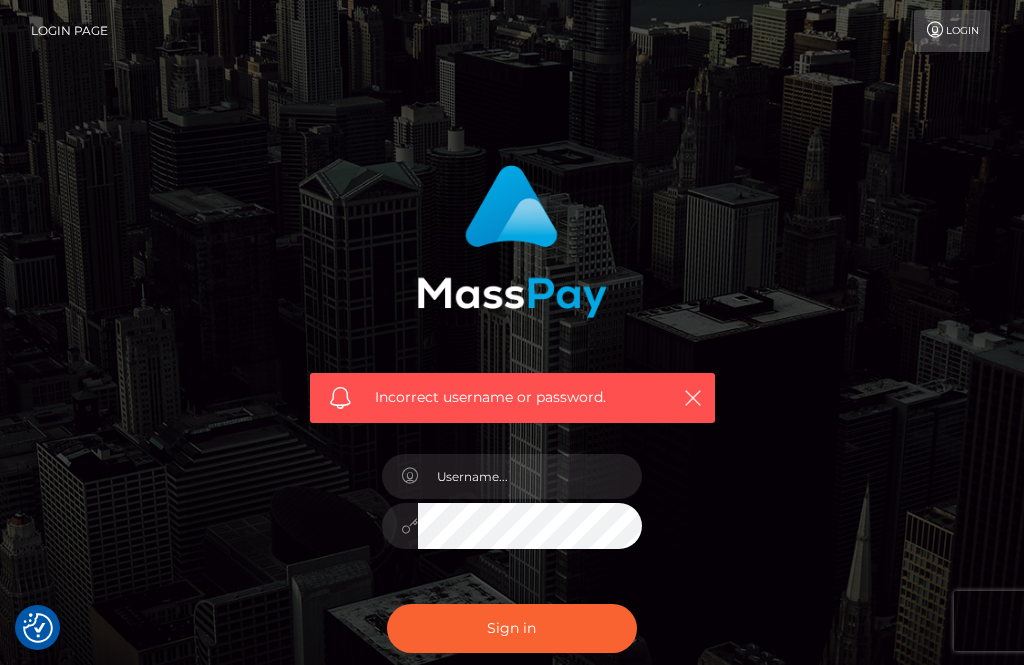scroll, scrollTop: 0, scrollLeft: 0, axis: both 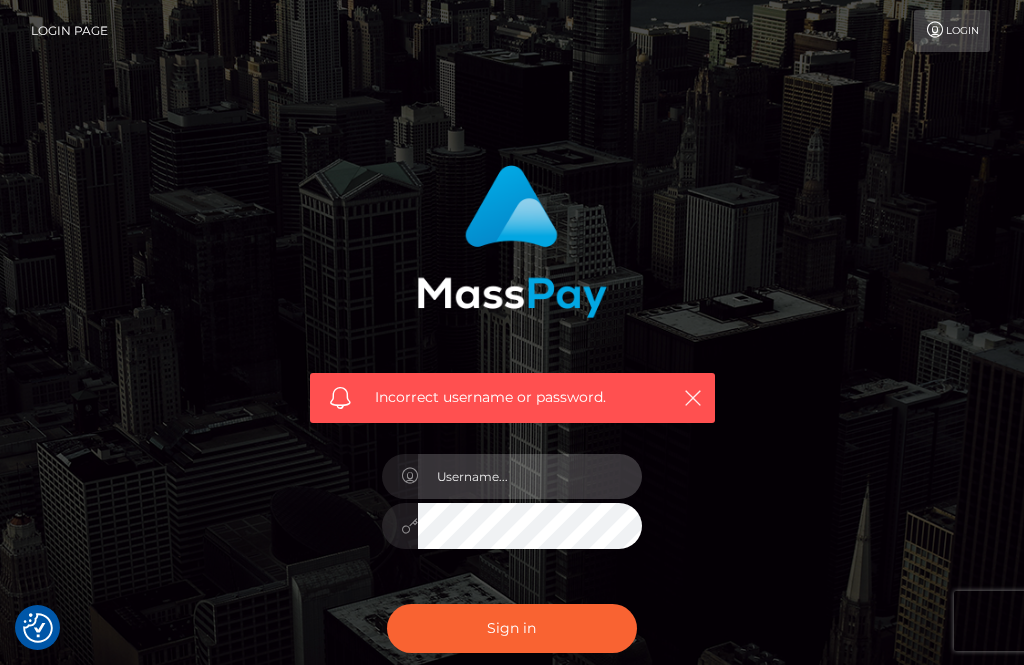 click at bounding box center [530, 476] 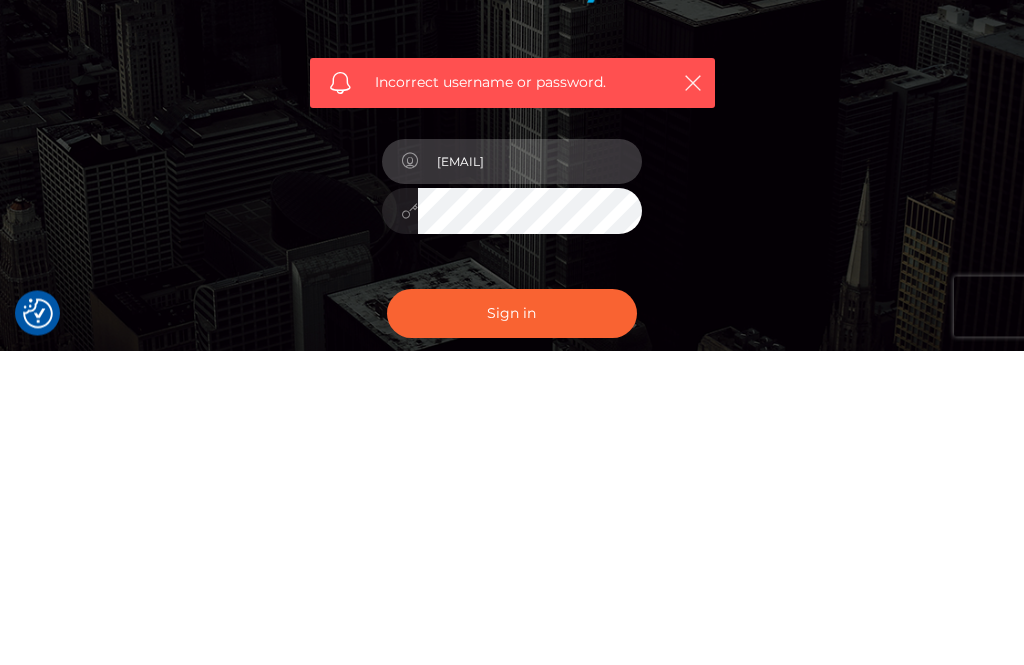 type on "arina.5va@gmail.com" 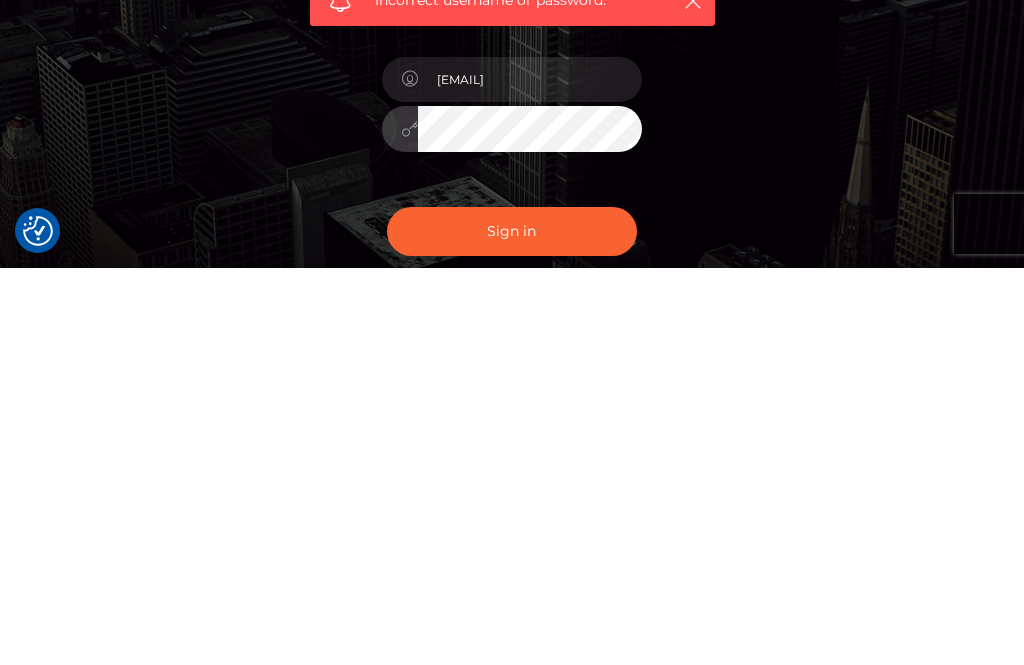 click on "Sign in" at bounding box center [512, 628] 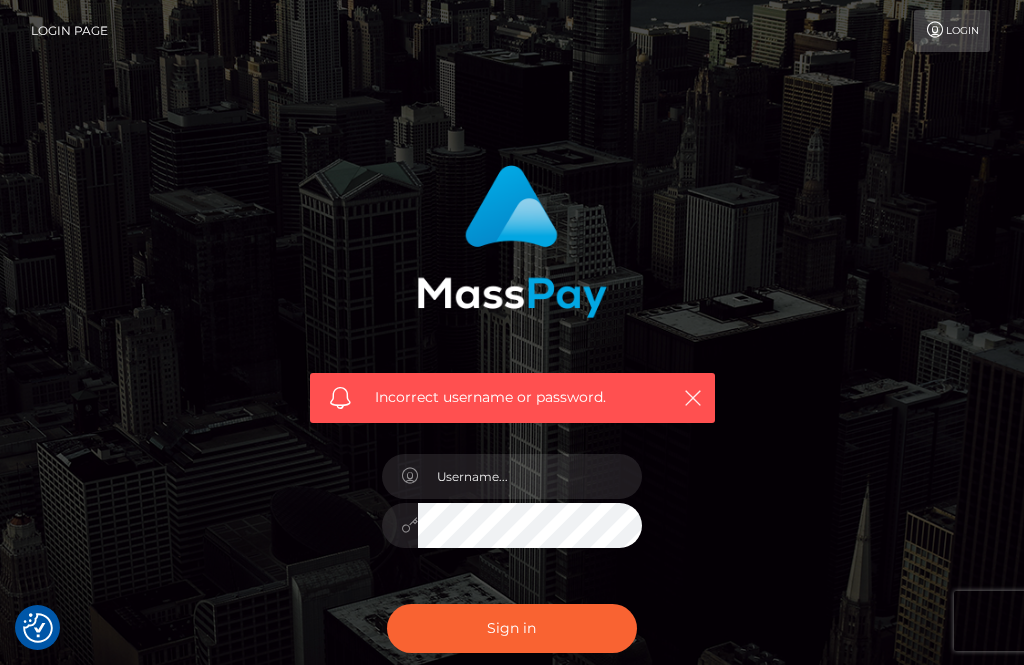 checkbox on "true" 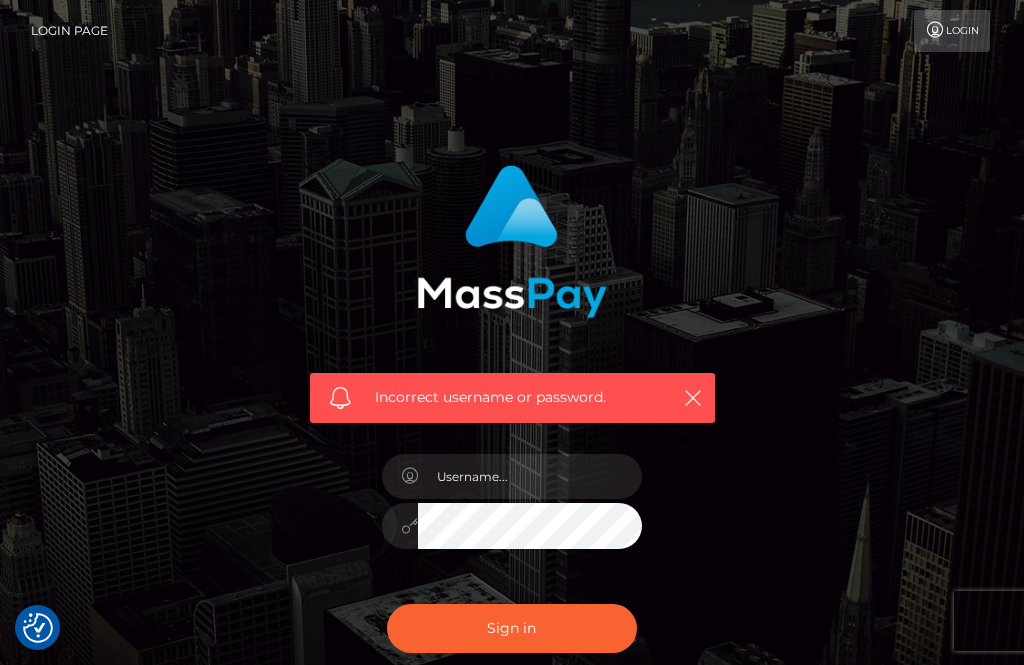 scroll, scrollTop: 0, scrollLeft: 0, axis: both 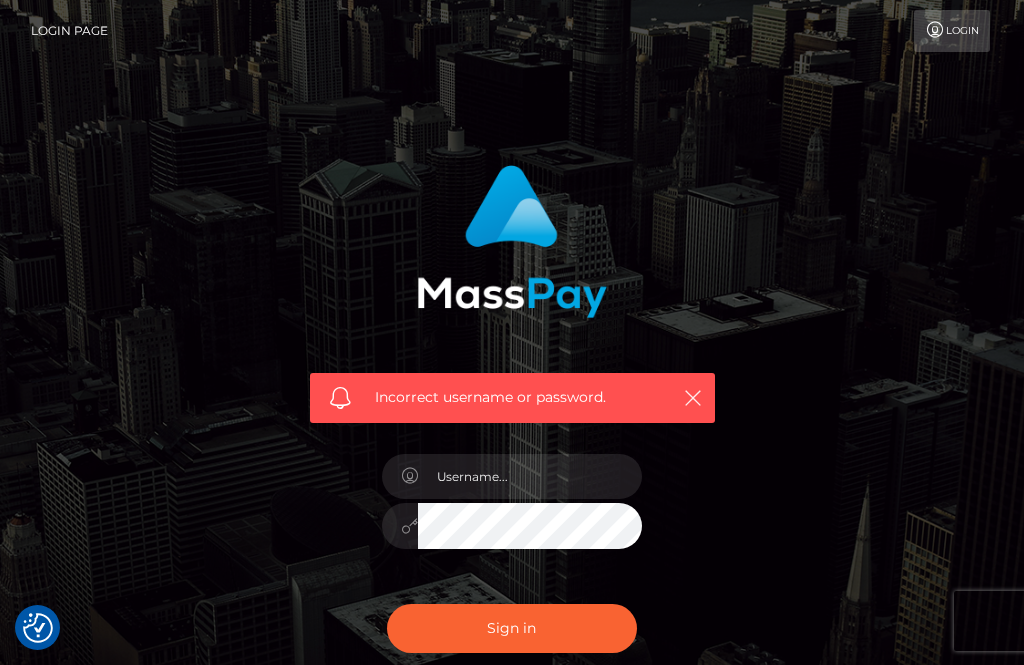 click at bounding box center [692, 397] 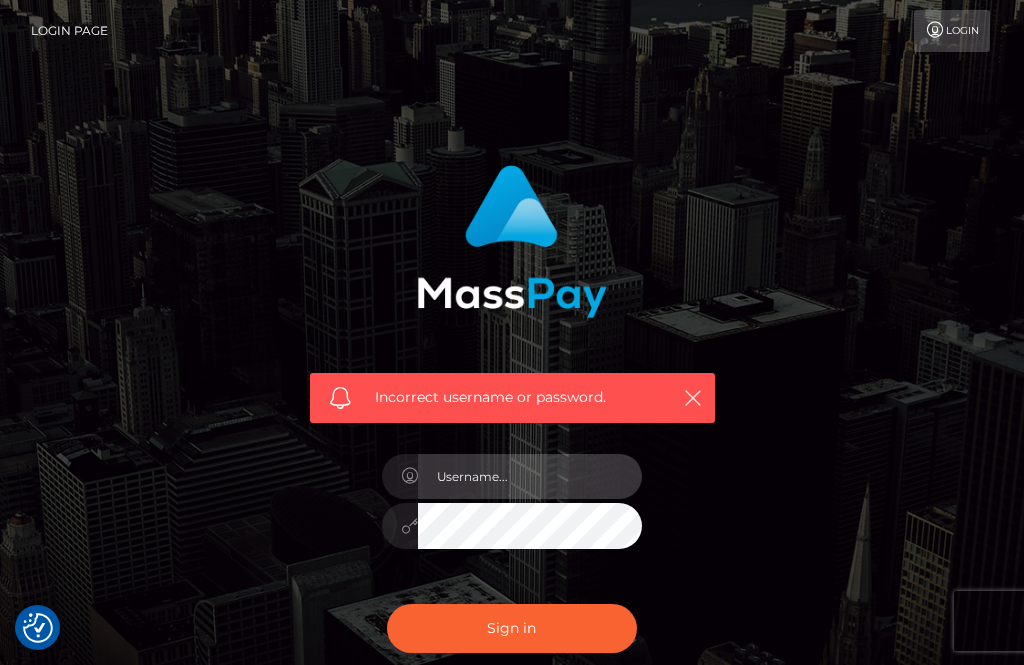 click at bounding box center (530, 476) 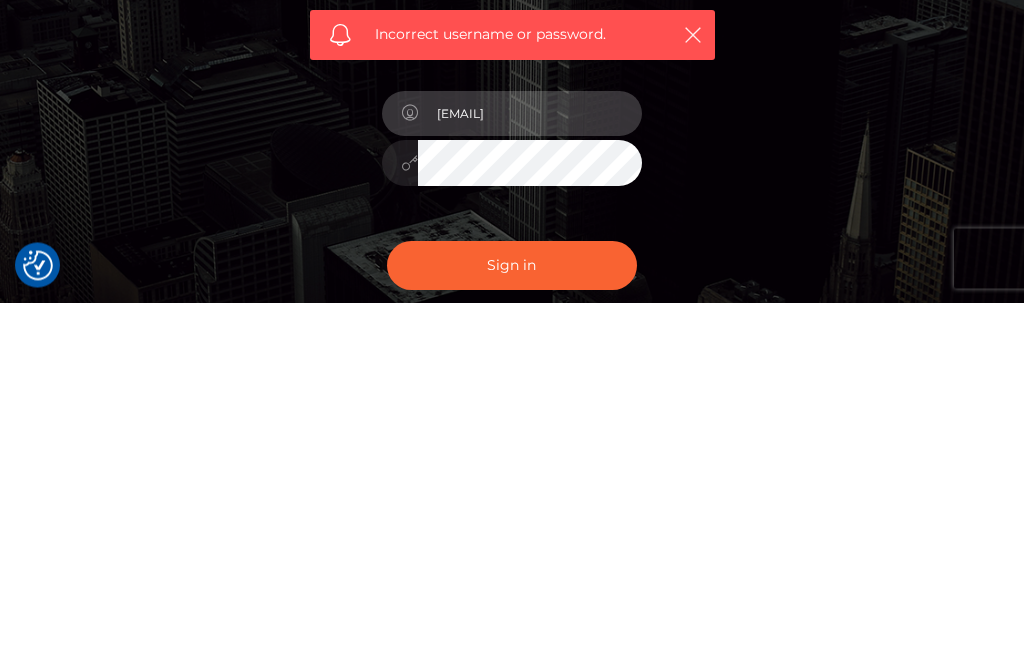 type on "arina.5va@gmail.com" 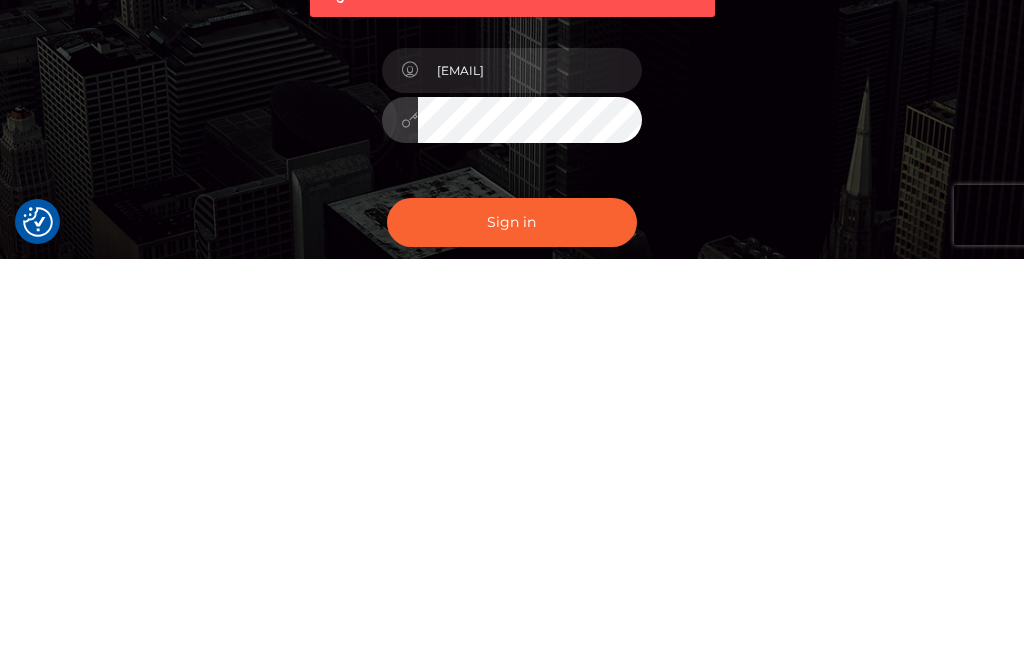 click at bounding box center [409, 526] 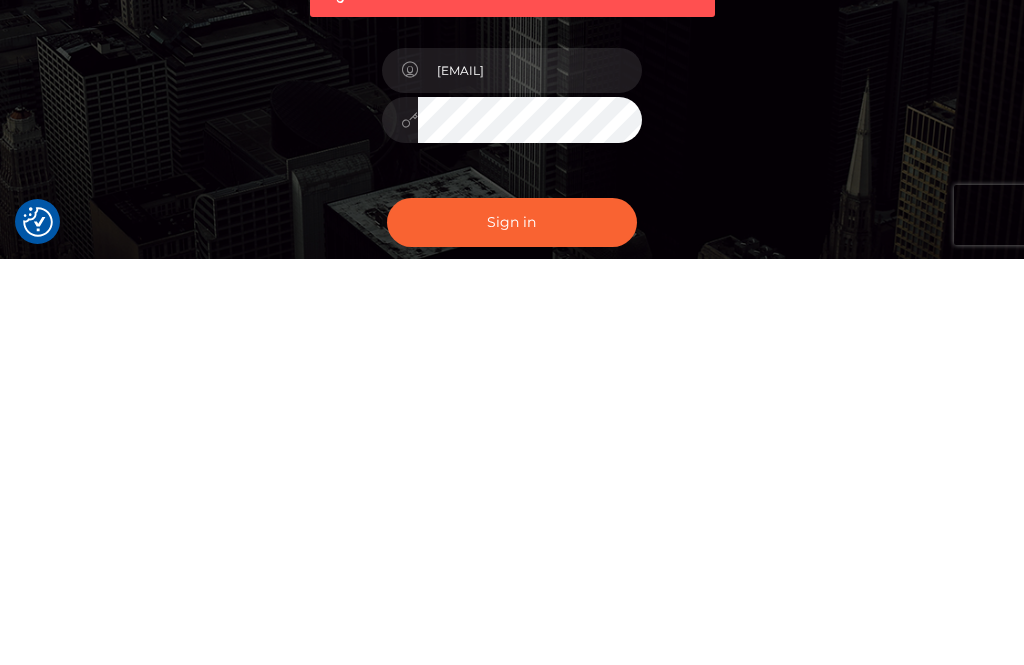 scroll, scrollTop: 208, scrollLeft: 0, axis: vertical 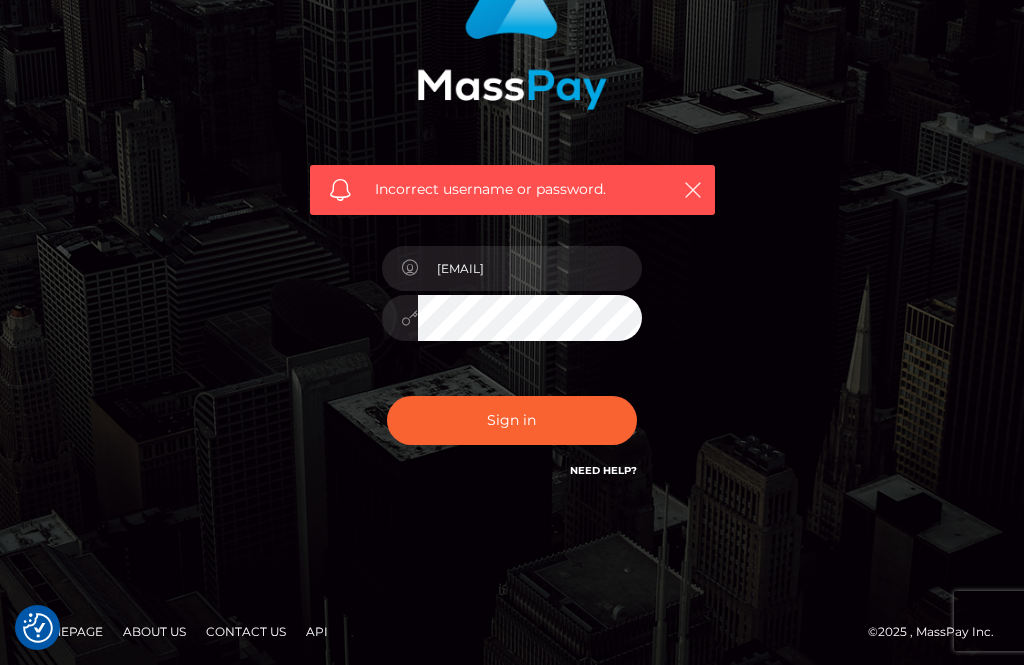 click on "Sign in" at bounding box center [512, 420] 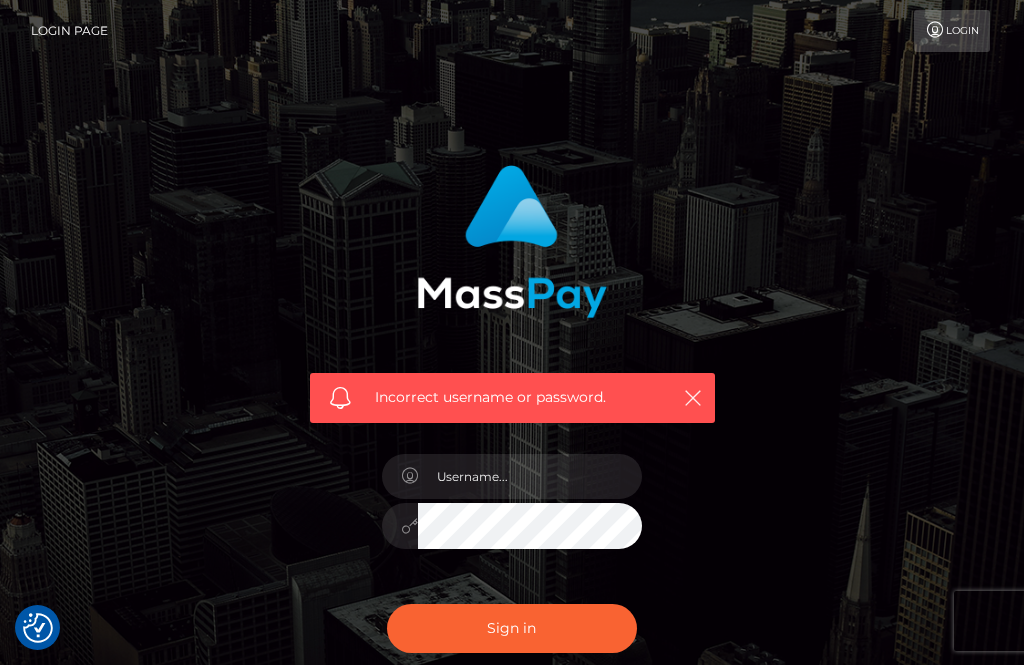 scroll, scrollTop: 0, scrollLeft: 0, axis: both 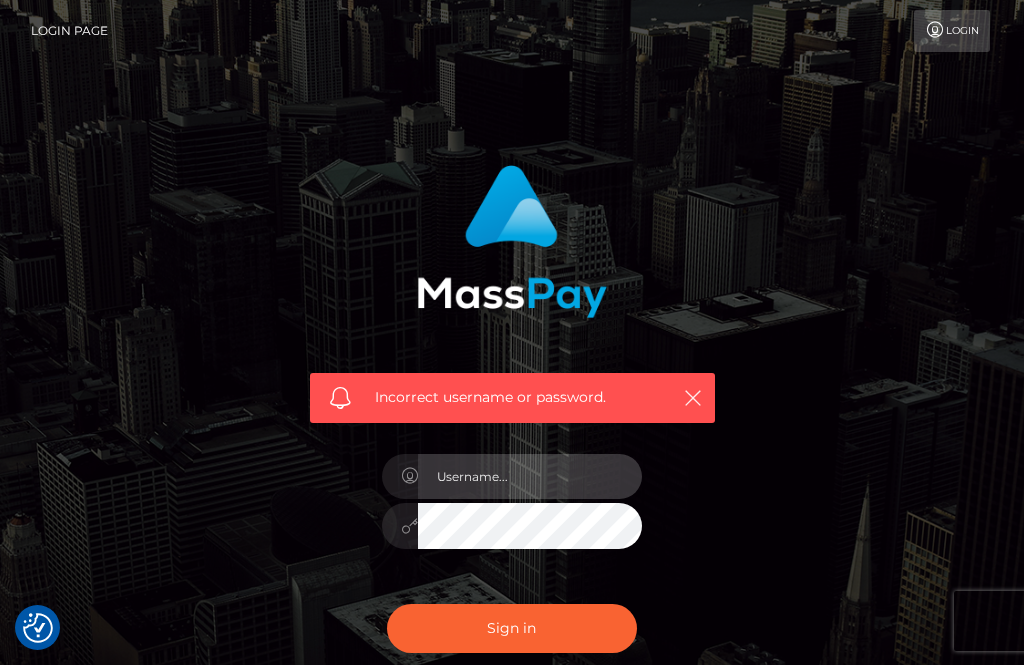 click at bounding box center (530, 476) 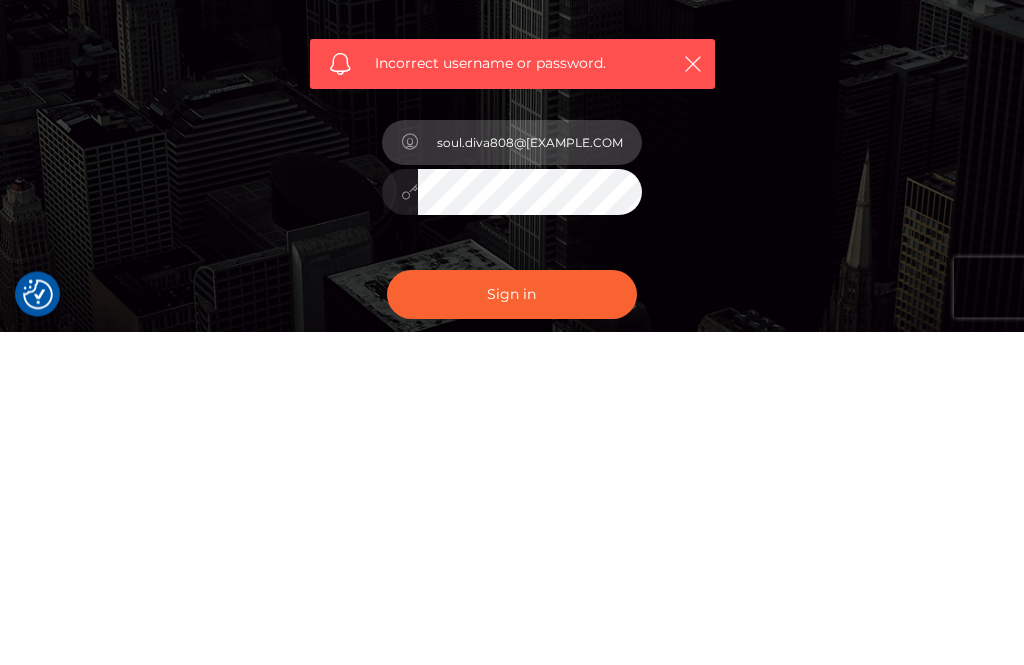 type on "soul.diva808@[EXAMPLE.COM]" 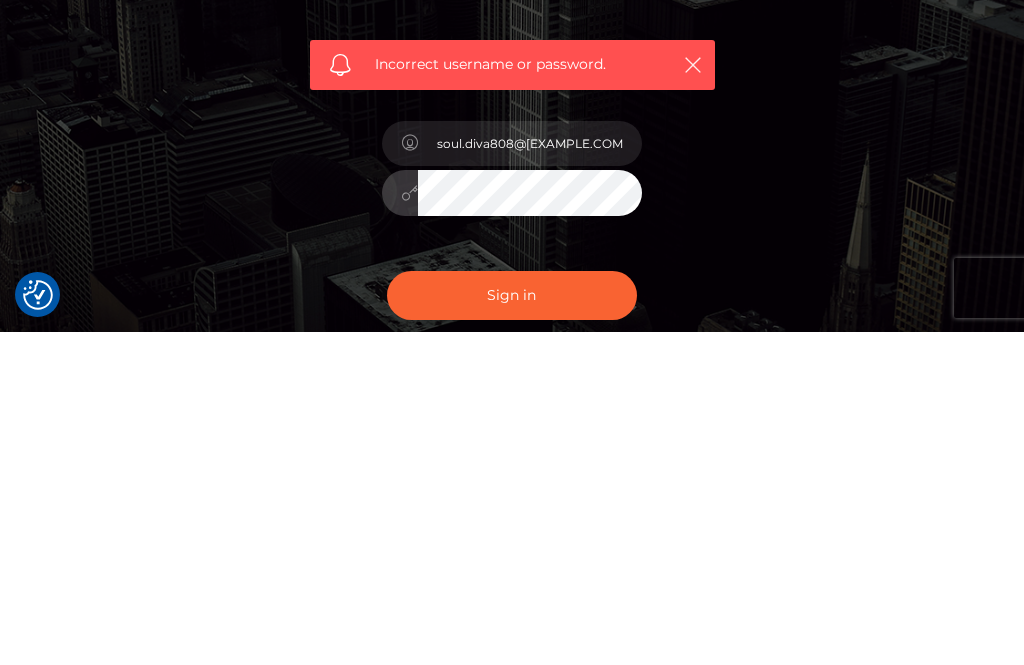 click on "Sign in" at bounding box center (512, 628) 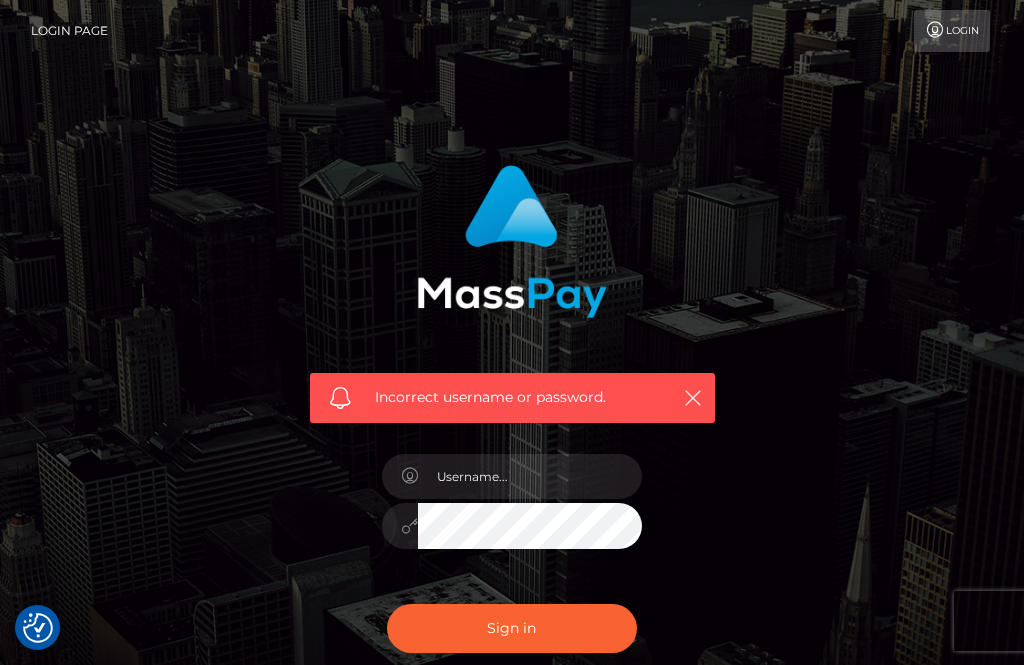 scroll, scrollTop: 0, scrollLeft: 0, axis: both 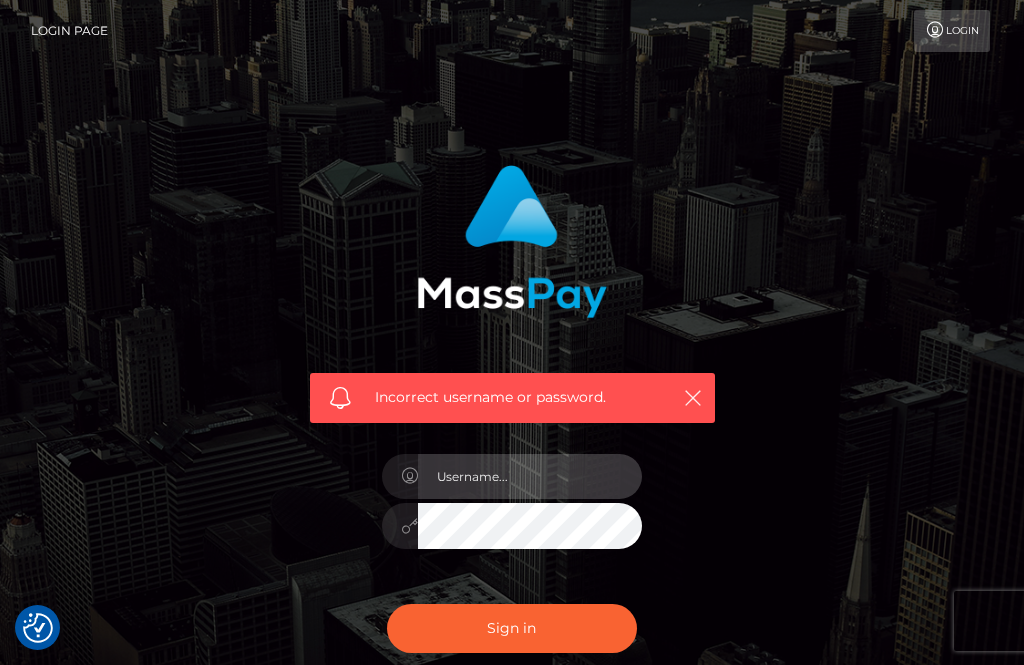 click at bounding box center [530, 476] 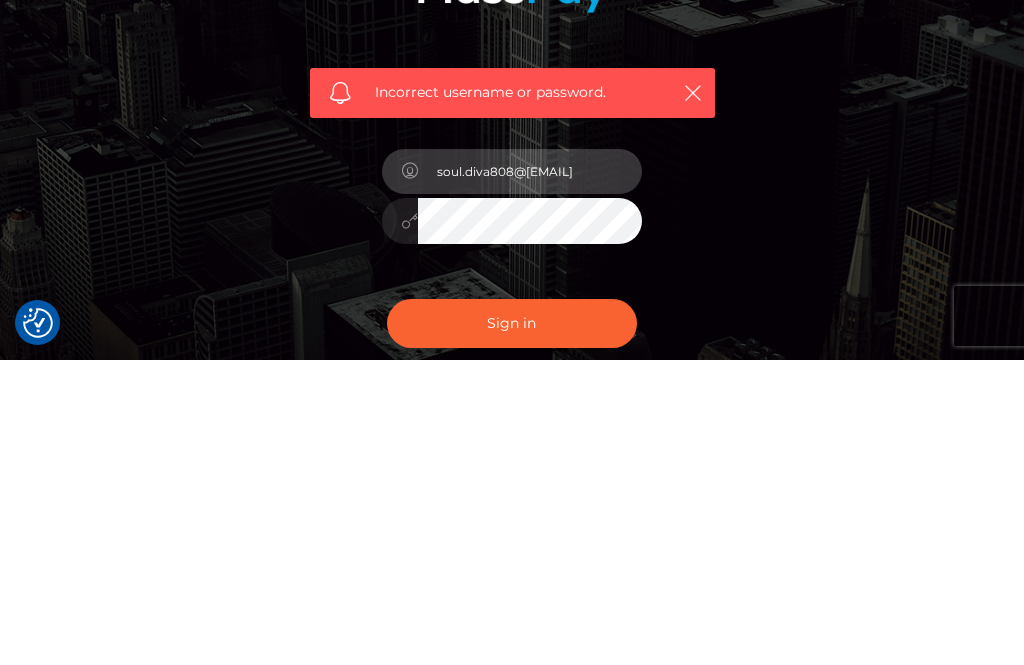 type on "soul.diva808@[EXAMPLE.COM]" 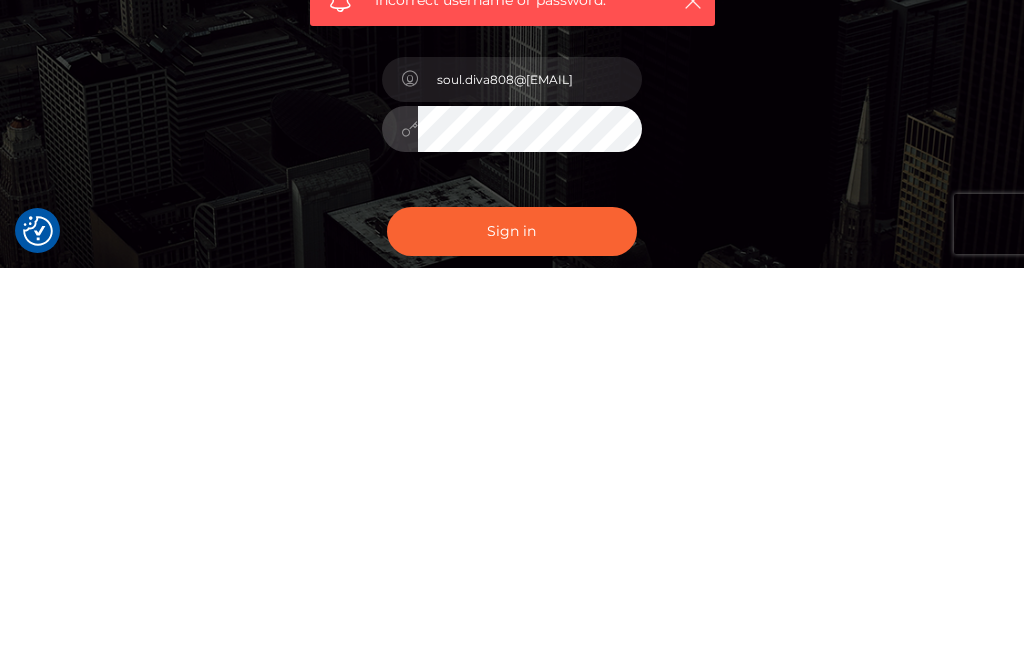 click on "Sign in" at bounding box center [512, 628] 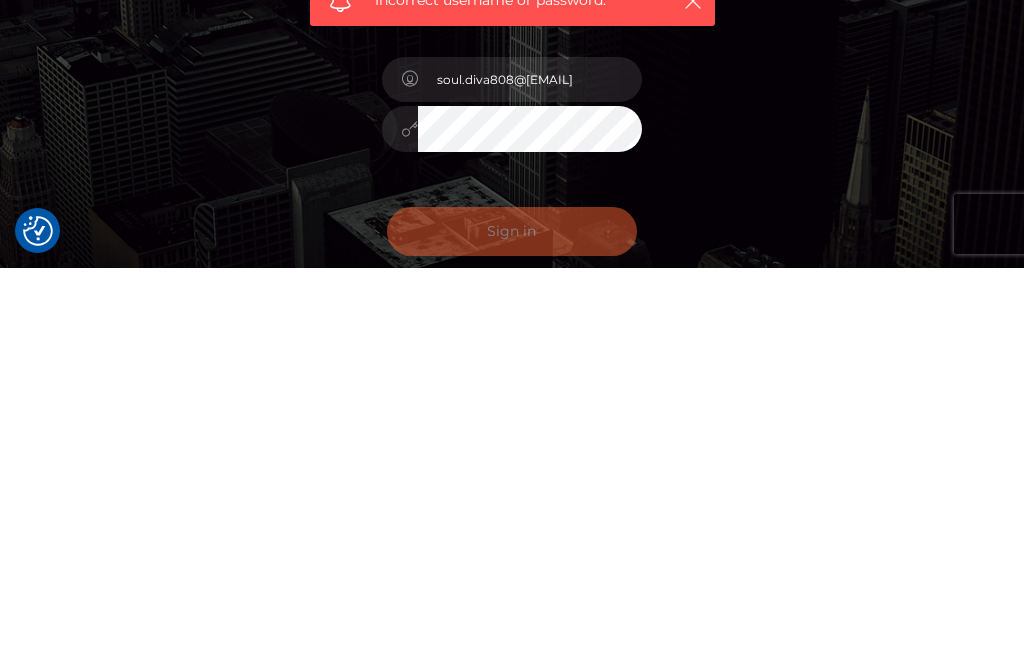 scroll, scrollTop: 208, scrollLeft: 0, axis: vertical 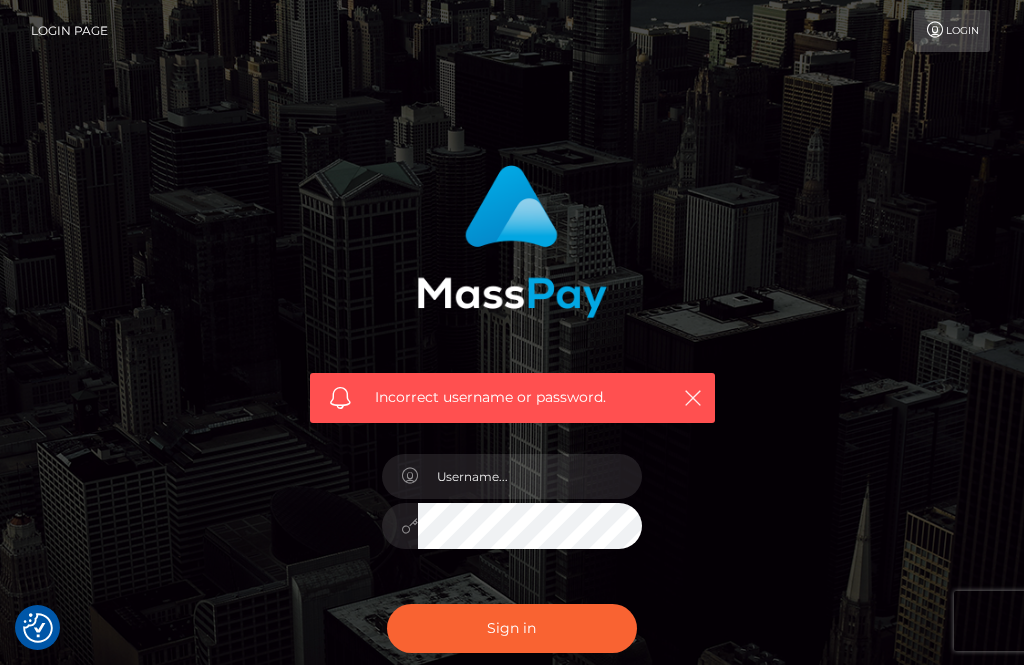click at bounding box center (693, 398) 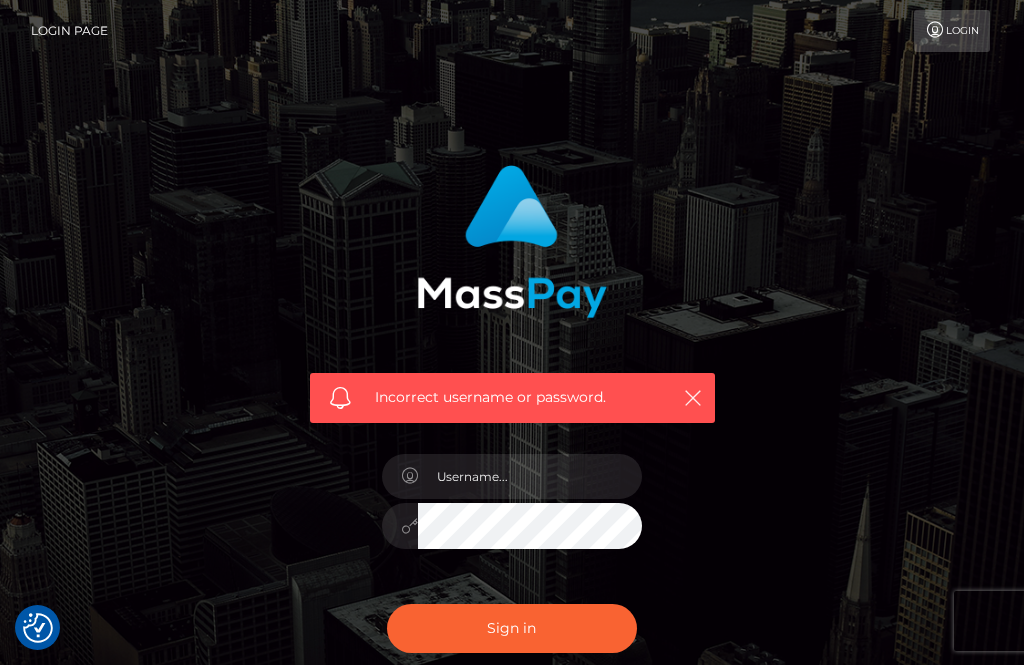 click at bounding box center (693, 398) 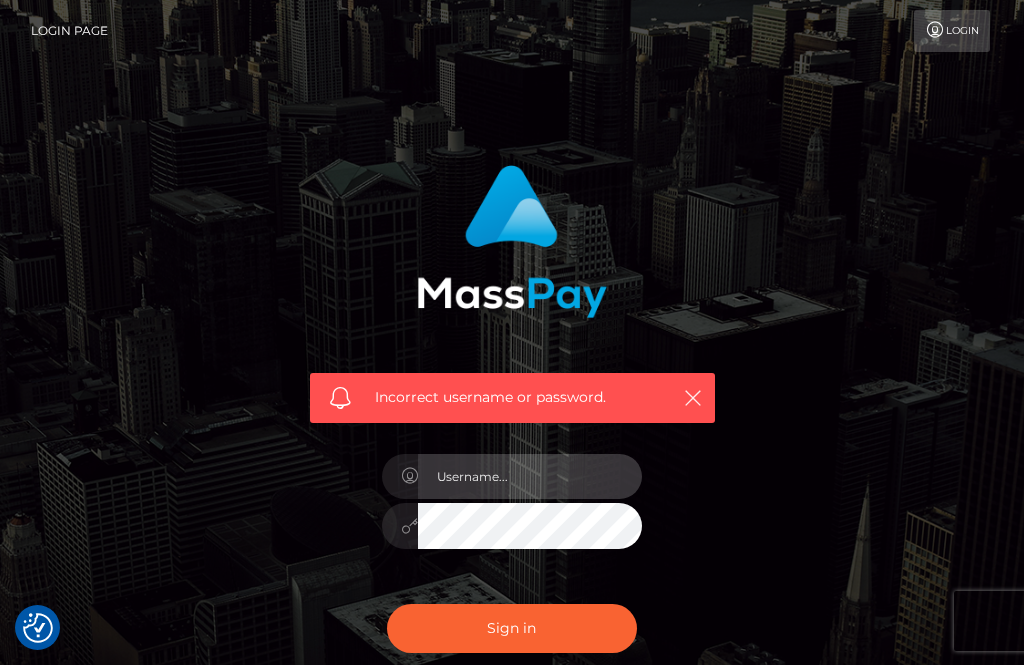 click at bounding box center (530, 476) 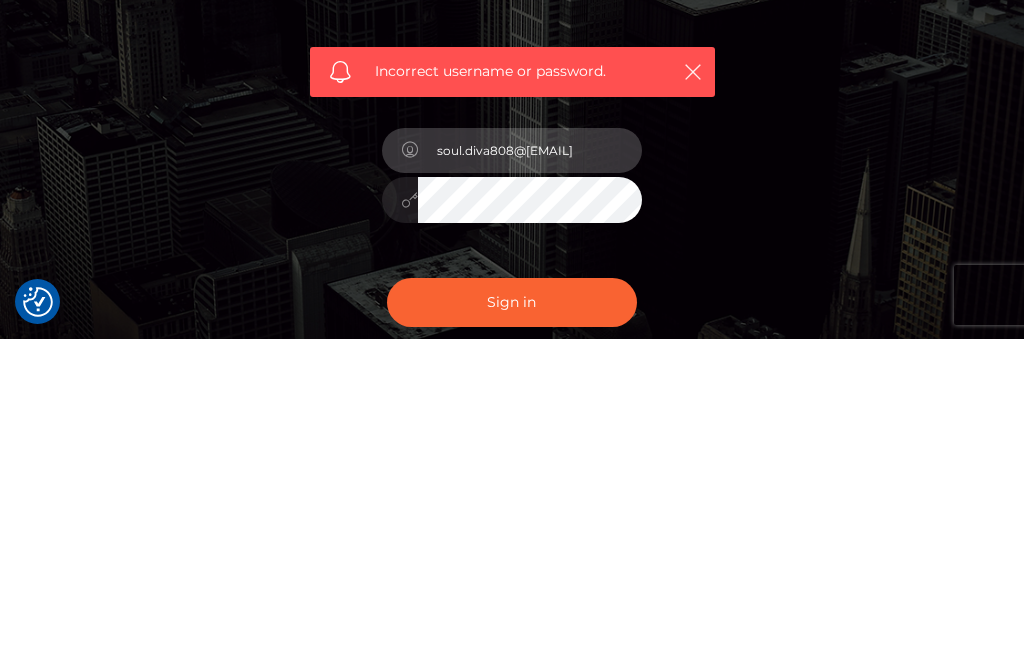 type on "soul.diva808@[EMAIL]" 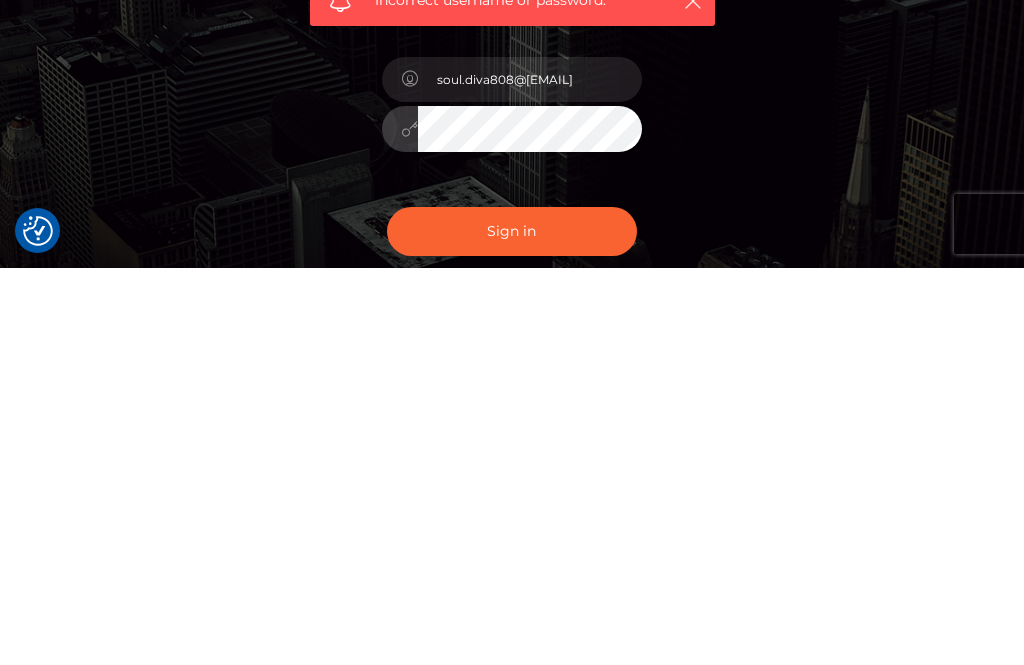 click on "Sign in" at bounding box center [512, 628] 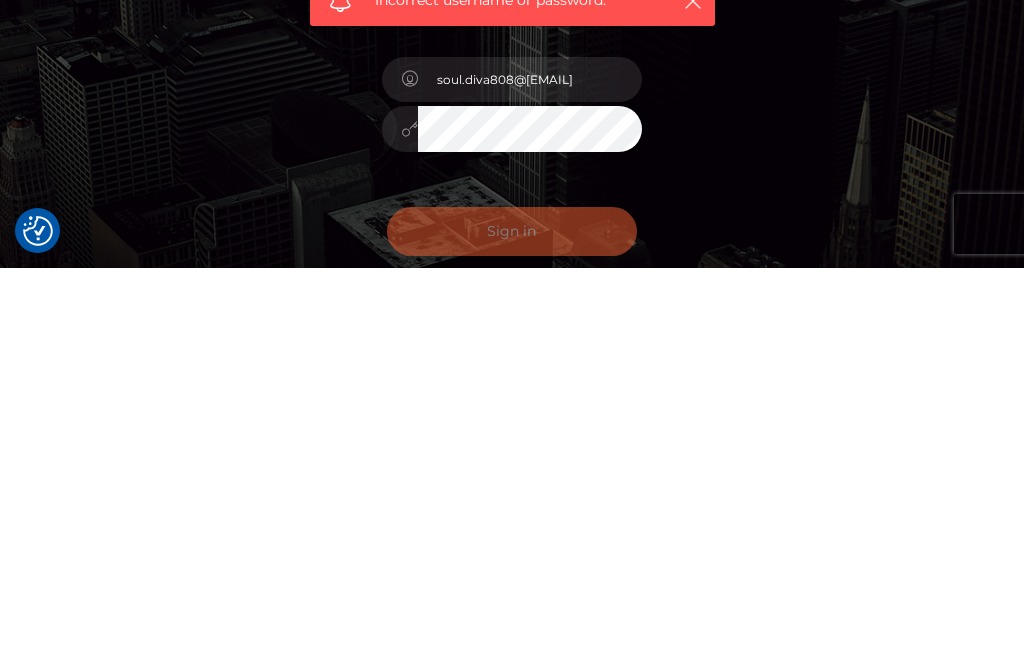 scroll, scrollTop: 208, scrollLeft: 0, axis: vertical 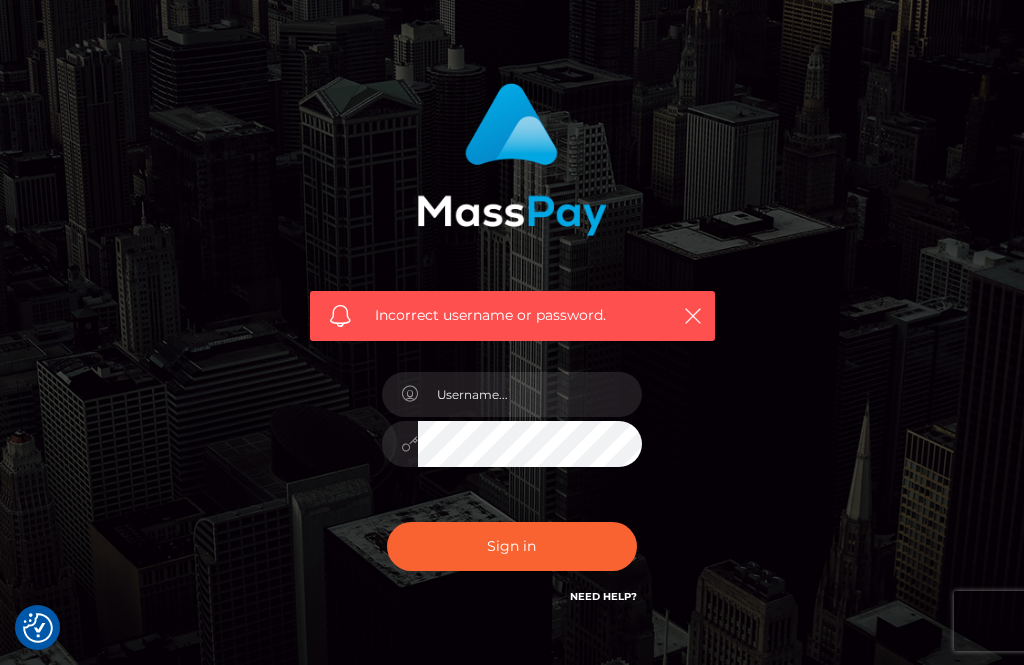 click on "Need
Help?" at bounding box center (603, 596) 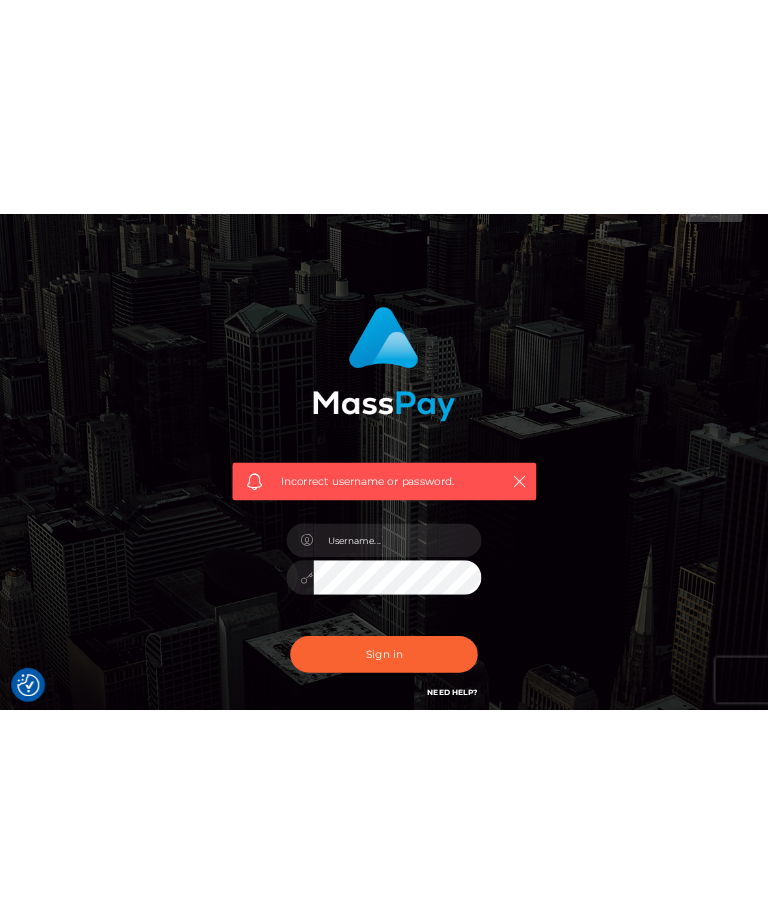 scroll, scrollTop: 0, scrollLeft: 0, axis: both 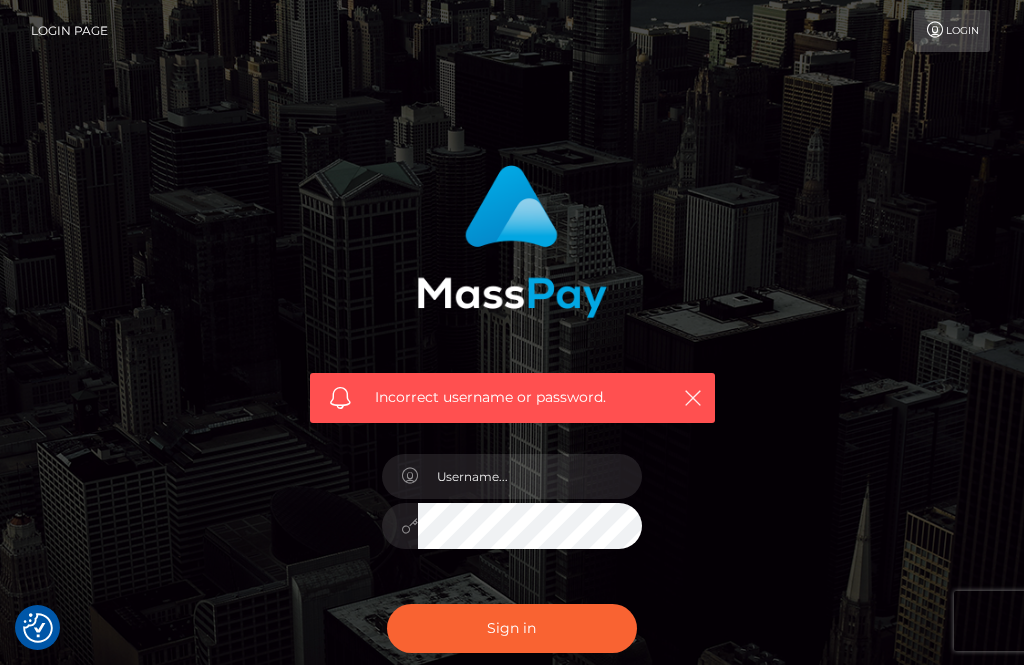 click on "We value your privacy We use cookies to enhance your browsing experience, serve personalised ads or content, and analyse our traffic. By clicking "Accept All", you consent to our use of cookies. Customise   Reject All   Accept All   Customise Consent Preferences   We use cookies to help you navigate efficiently and perform certain functions. You will find detailed information about all cookies under each consent category below. The cookies that are categorised as "Necessary" are stored on your browser as they are essential for enabling the basic functionalities of the site. ...  Show more Necessary Always Active Necessary cookies are required to enable the basic features of this site, such as providing secure log-in or adjusting your consent preferences. These cookies do not store any personally identifiable data. Cookie __cf_bm Duration 1 hour Description This cookie, set by Cloudflare, is used to support Cloudflare Bot Management.  Cookie _cfuvid Duration session Description Cookie __hssrc Duration lidc" at bounding box center [512, 437] 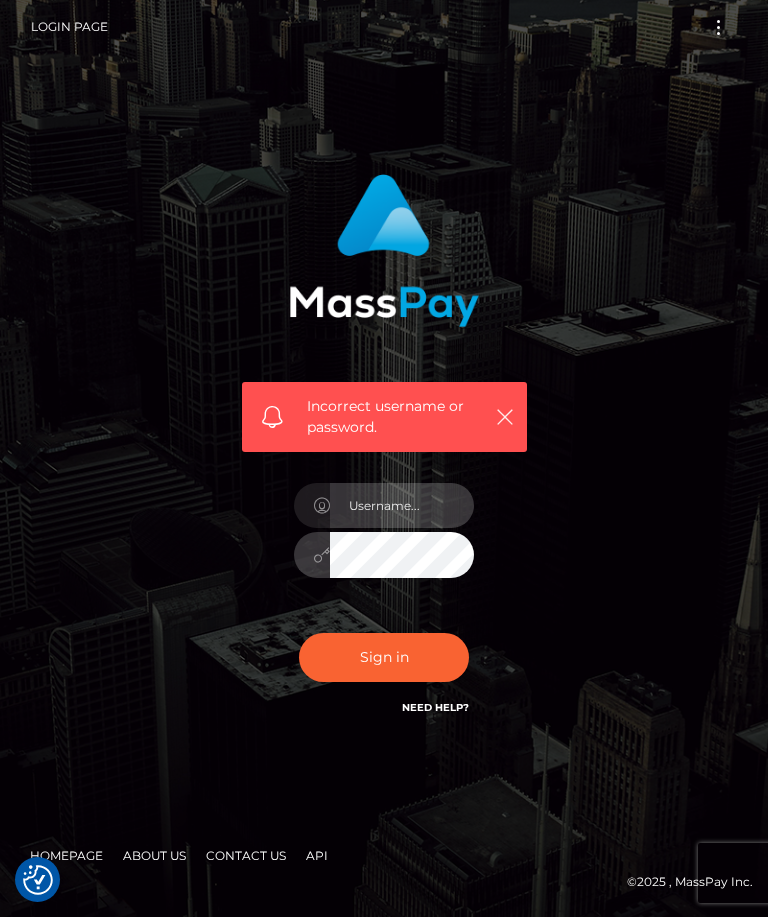 click at bounding box center [402, 509] 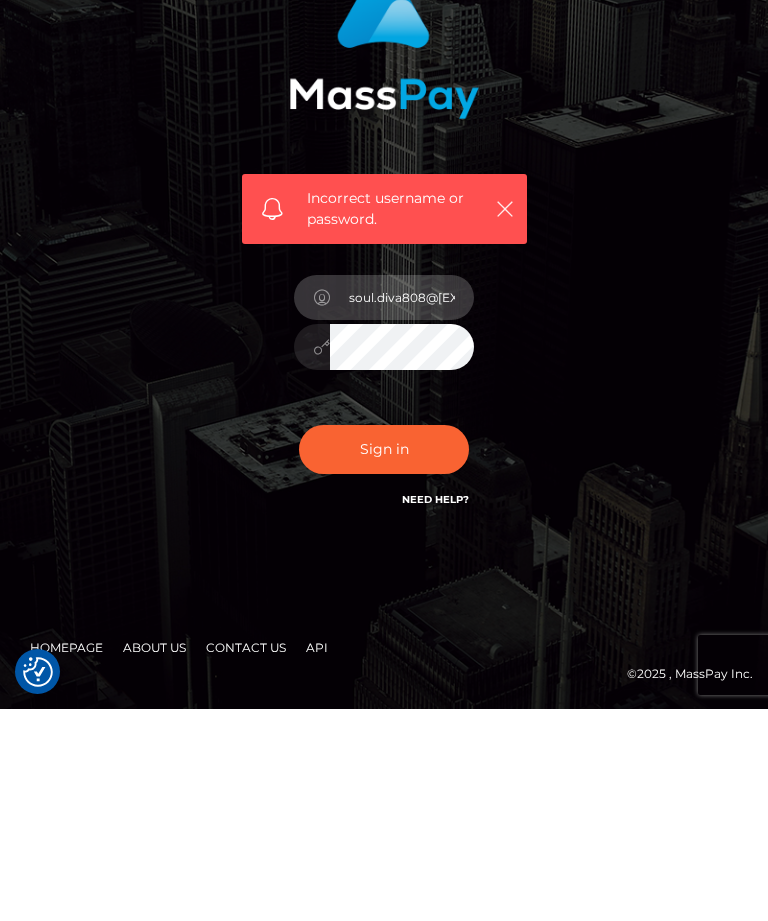 type on "soul.diva808@gmail.com" 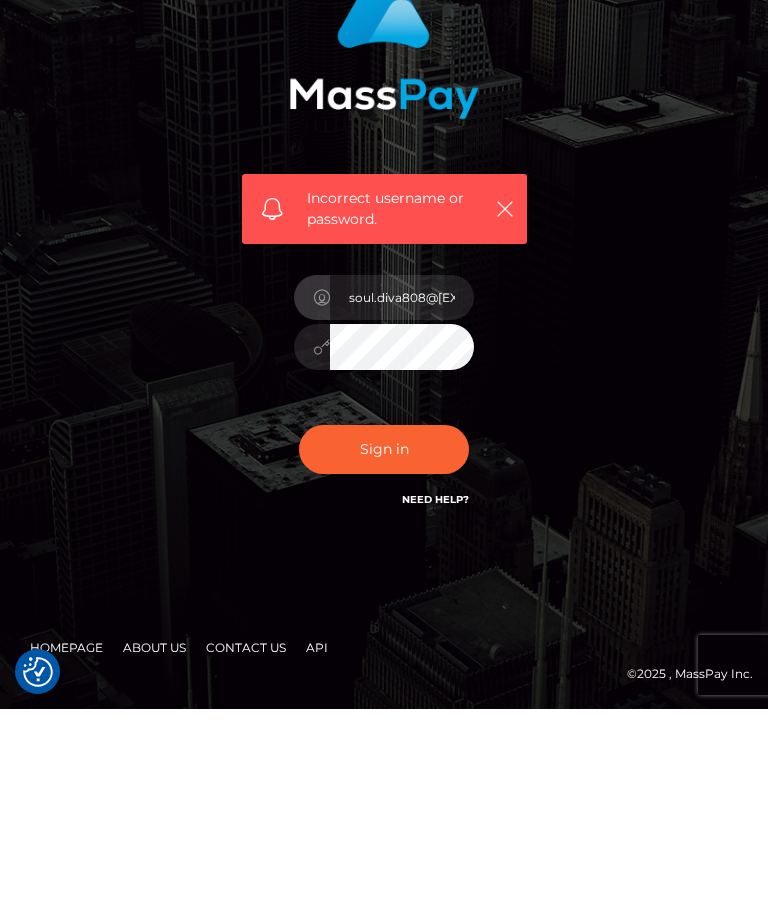 click on "Sign in" at bounding box center (384, 661) 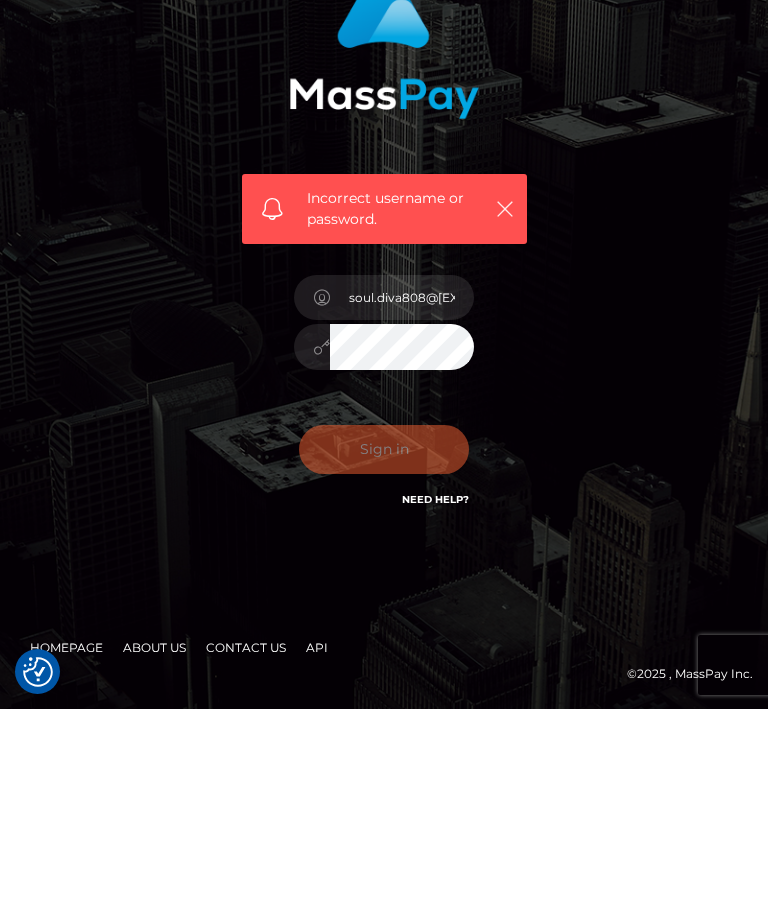 scroll, scrollTop: 64, scrollLeft: 0, axis: vertical 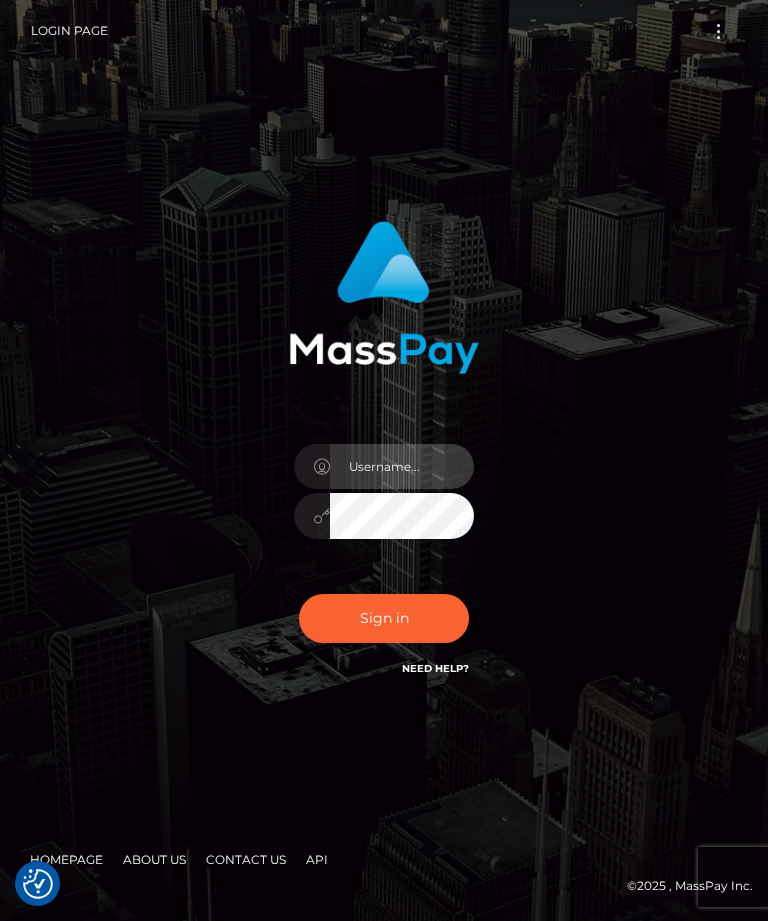click at bounding box center (402, 466) 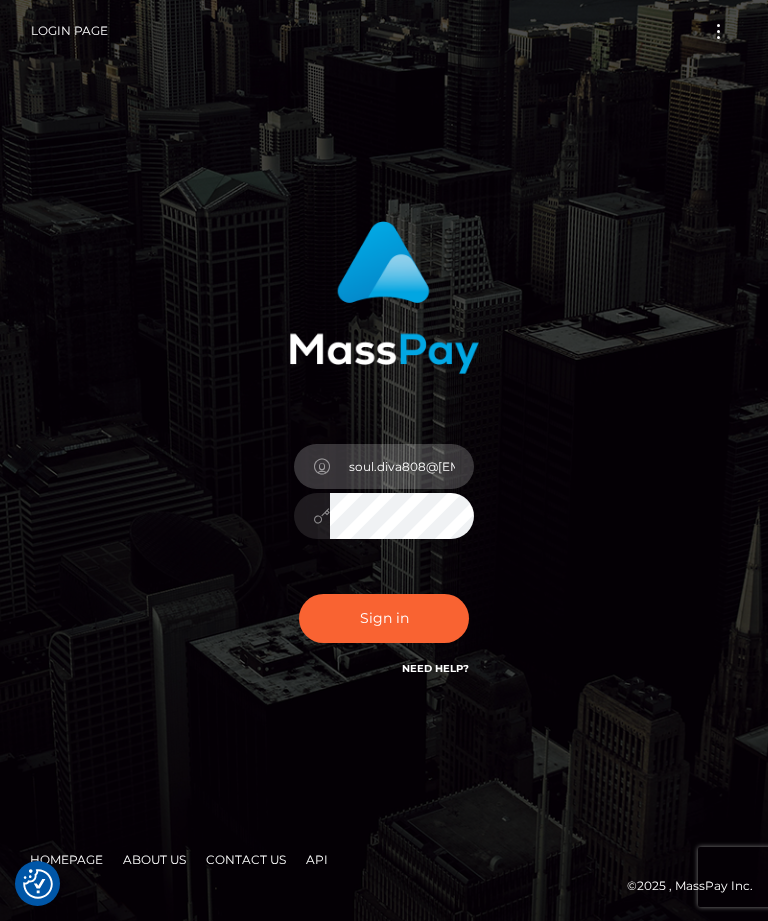 type on "soul.diva808@gmail.com" 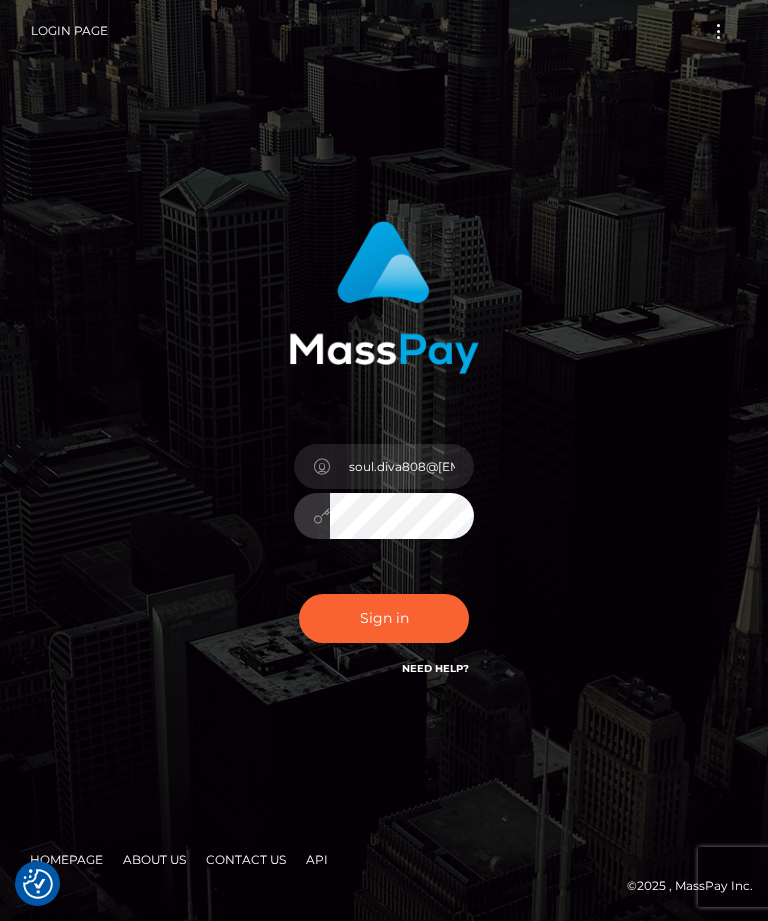 click on "Sign in" at bounding box center [384, 618] 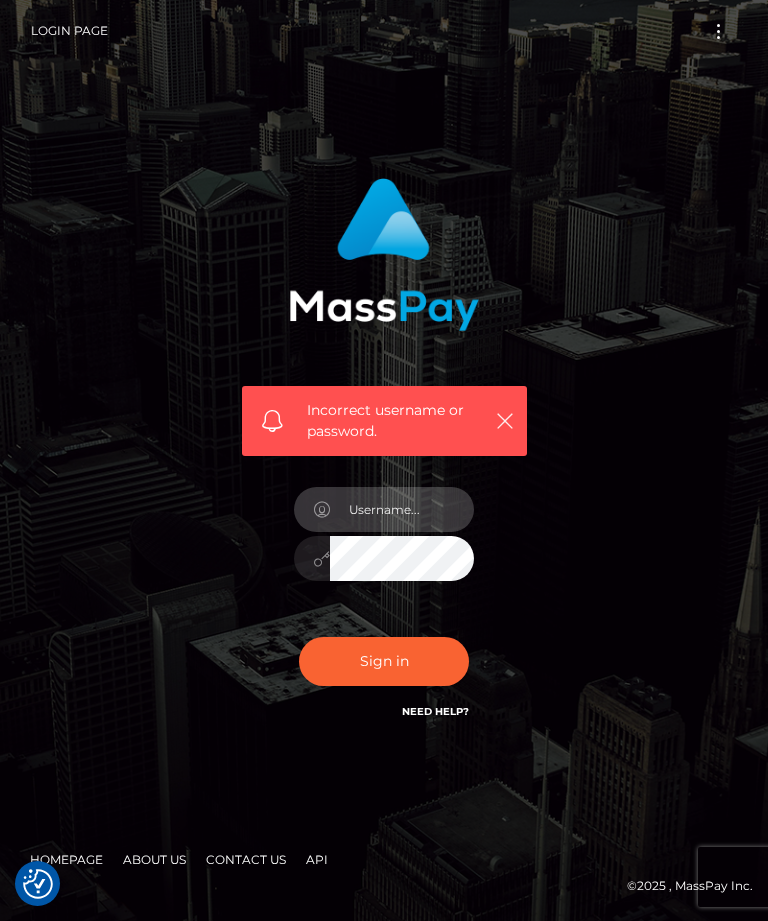 scroll, scrollTop: 0, scrollLeft: 0, axis: both 